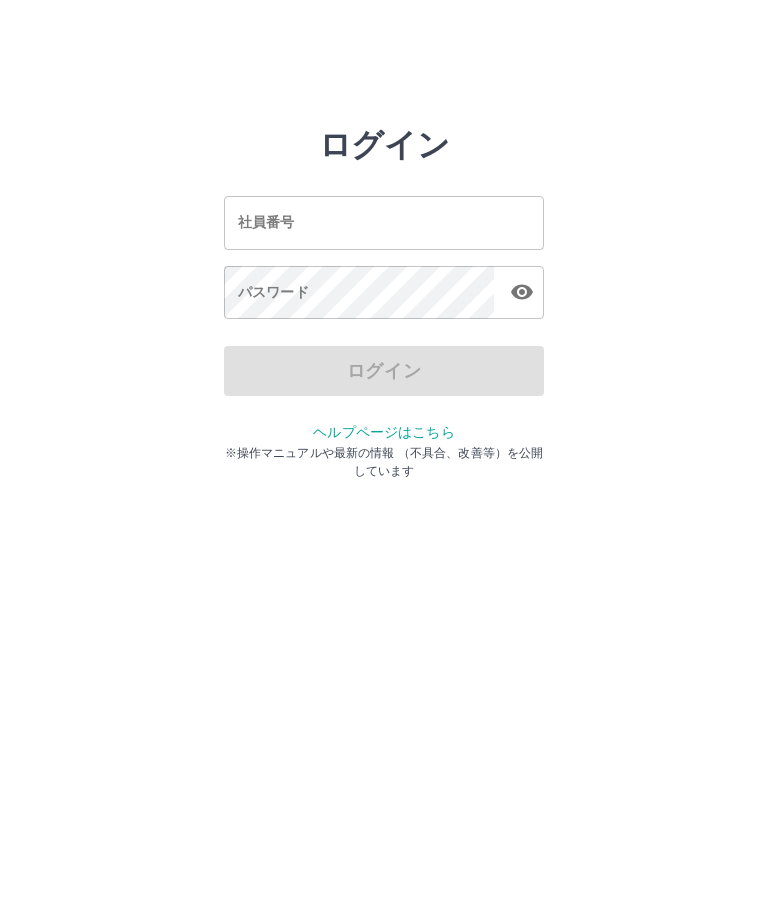 scroll, scrollTop: 0, scrollLeft: 0, axis: both 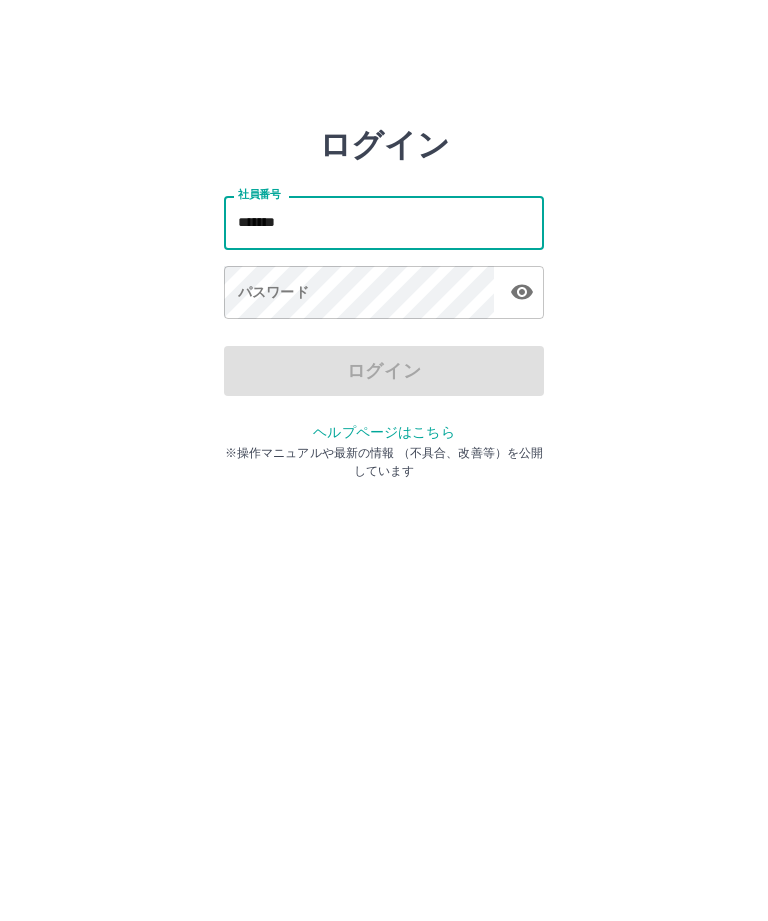 type on "*******" 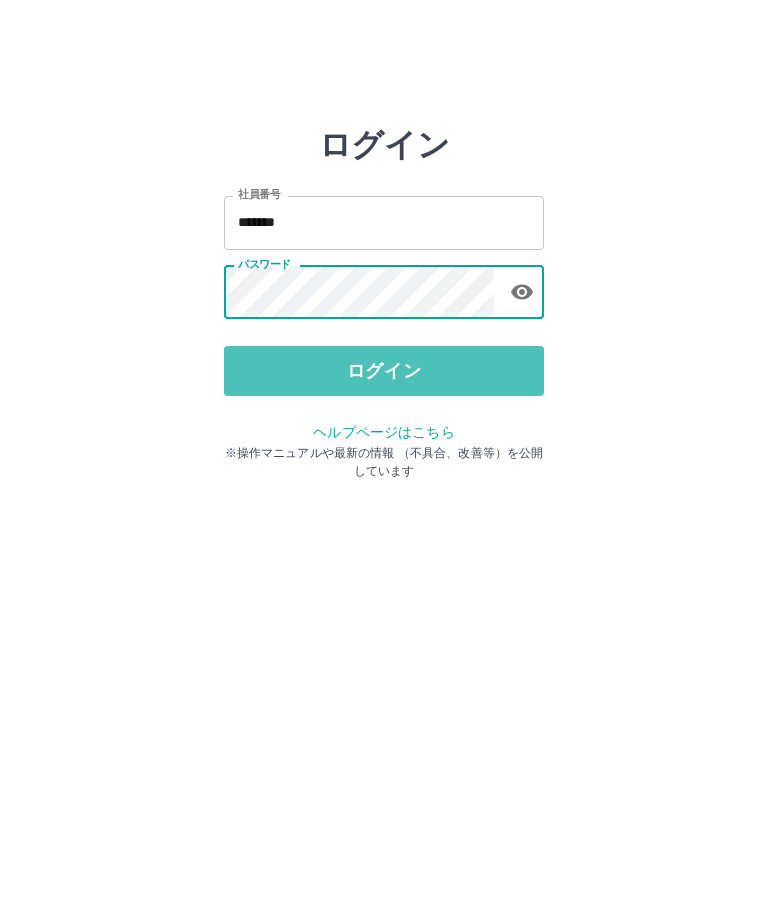 click on "ログイン" at bounding box center [384, 371] 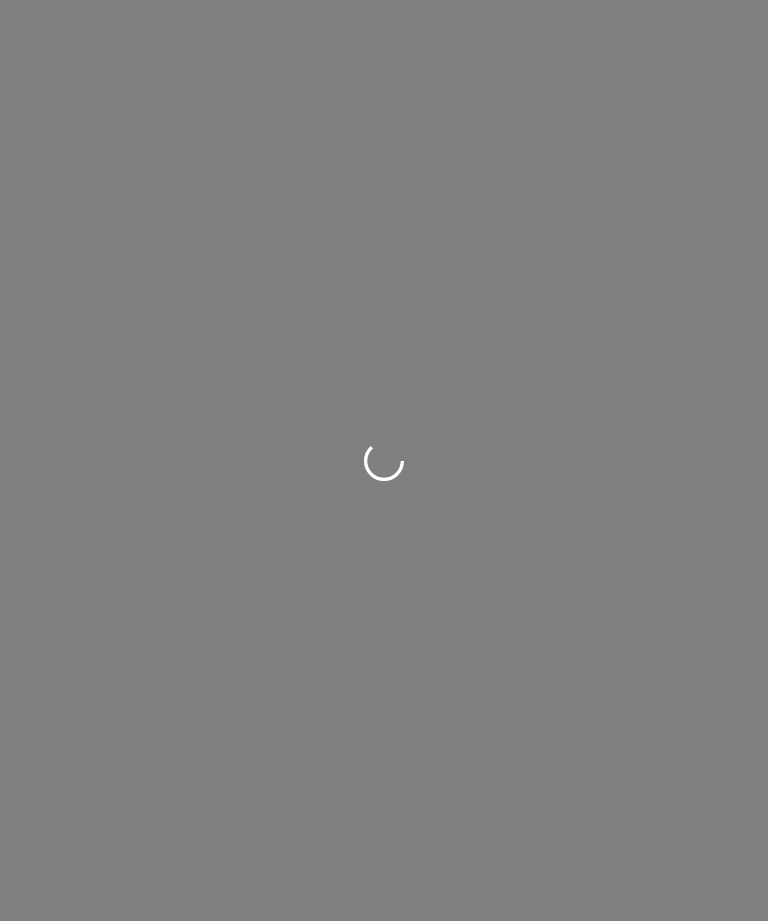 scroll, scrollTop: 0, scrollLeft: 0, axis: both 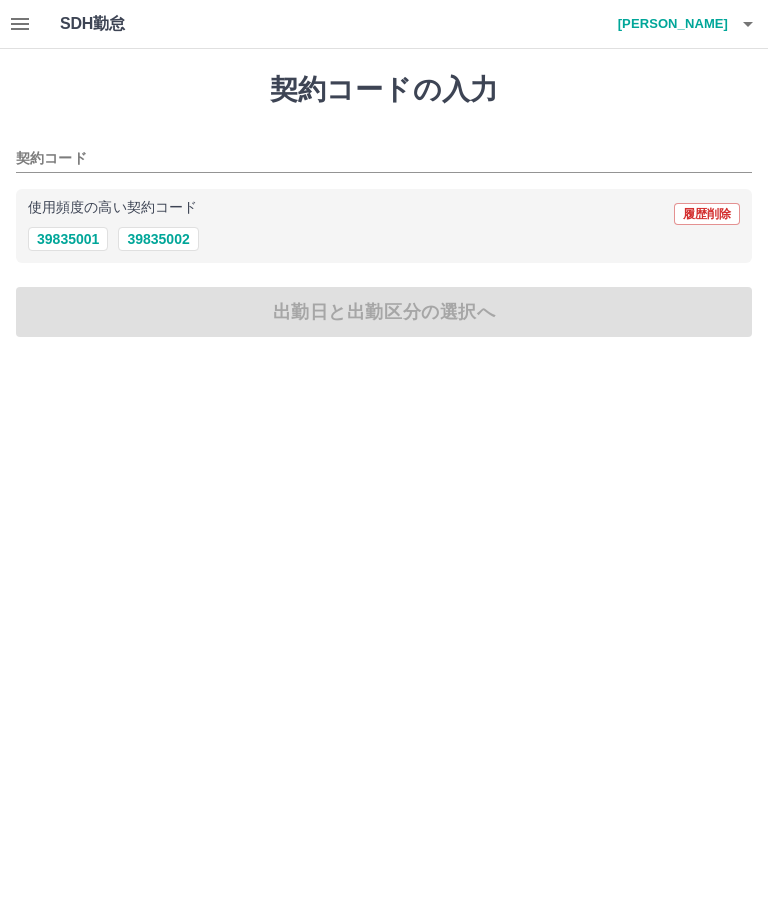 click on "契約コードの入力 契約コード 使用頻度の高い契約コード 履歴削除 39835001 39835002 出勤日と出勤区分の選択へ" at bounding box center [384, 205] 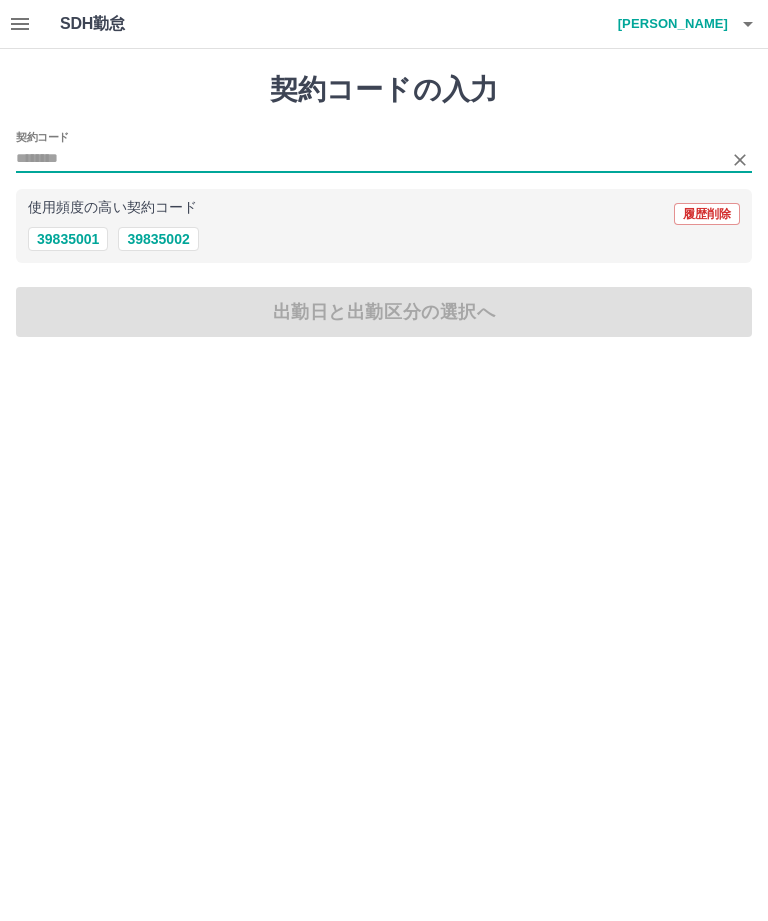click on "39835002" at bounding box center [158, 239] 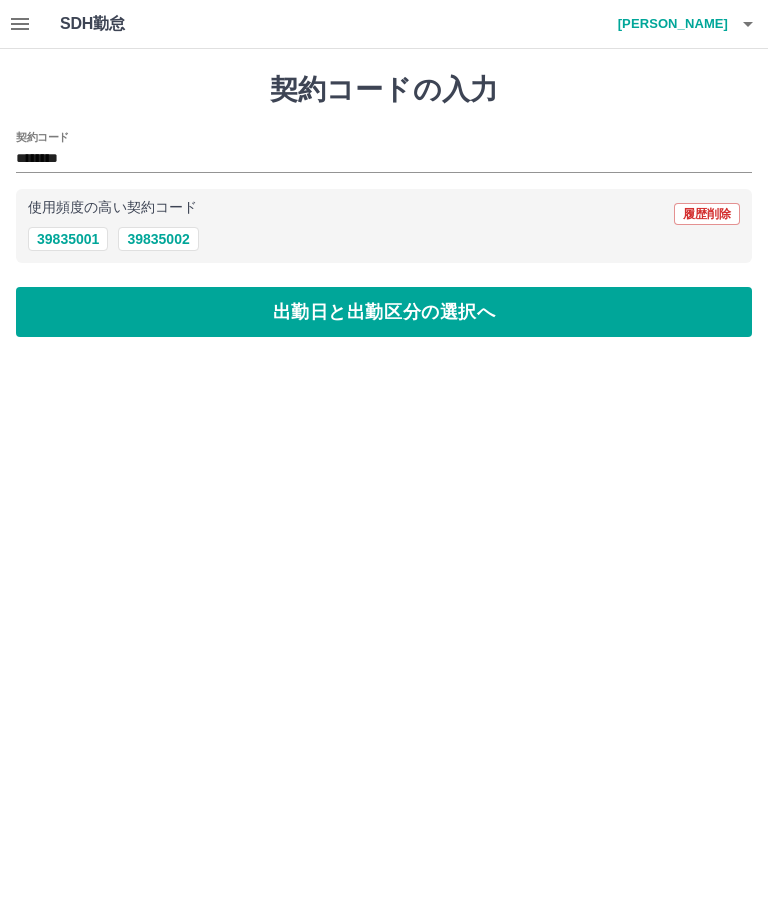 click on "出勤日と出勤区分の選択へ" at bounding box center [384, 312] 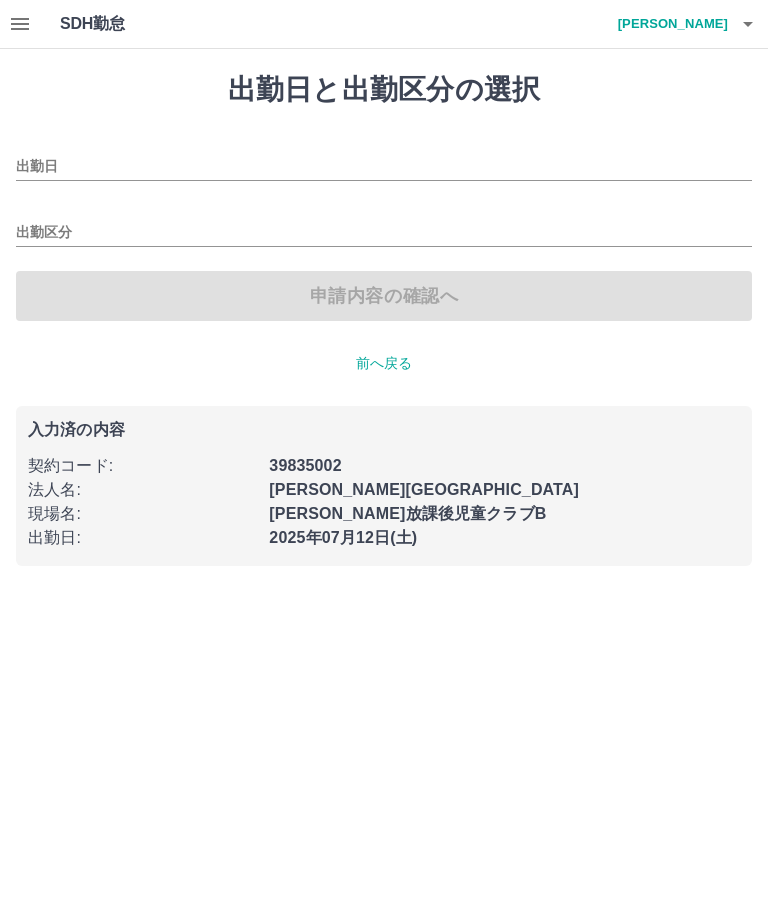 type on "**********" 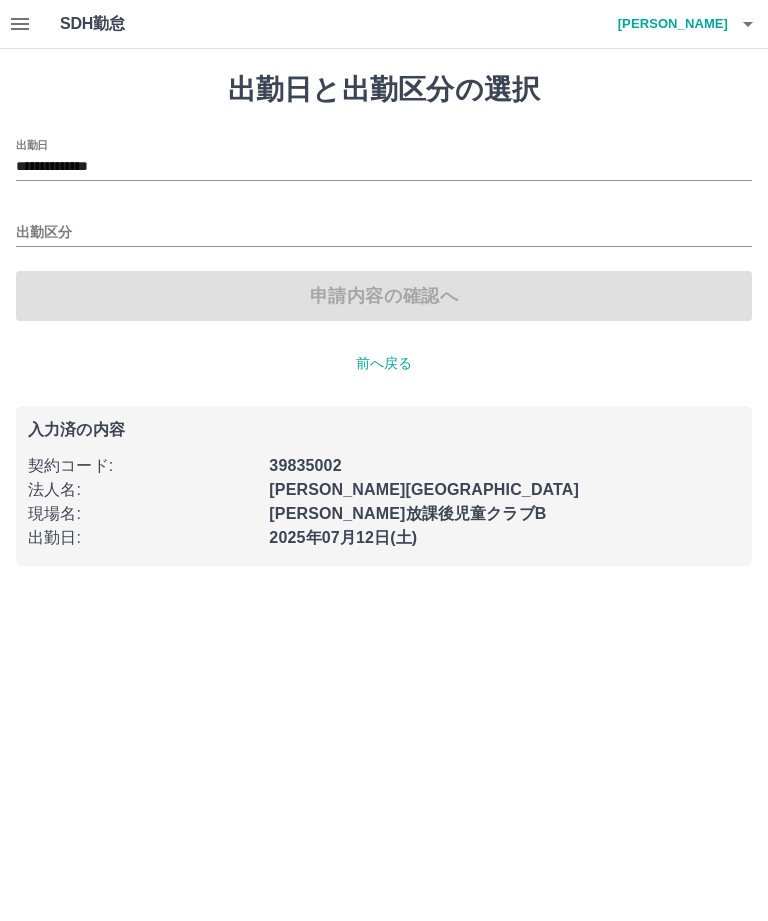 click on "出勤区分" at bounding box center (384, 233) 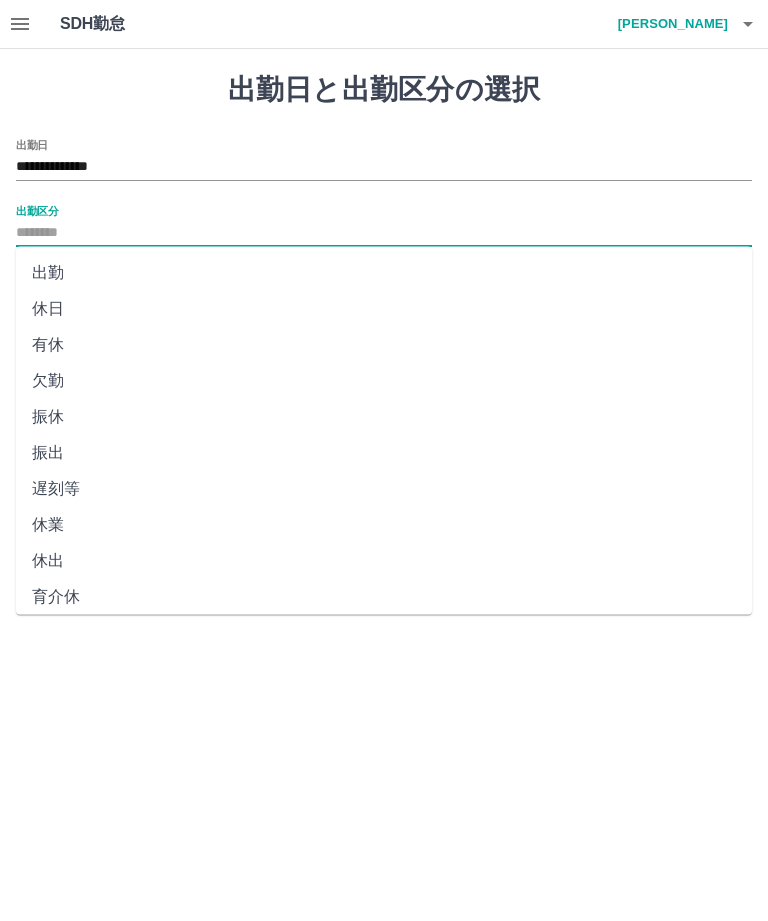 click on "出勤" at bounding box center (384, 273) 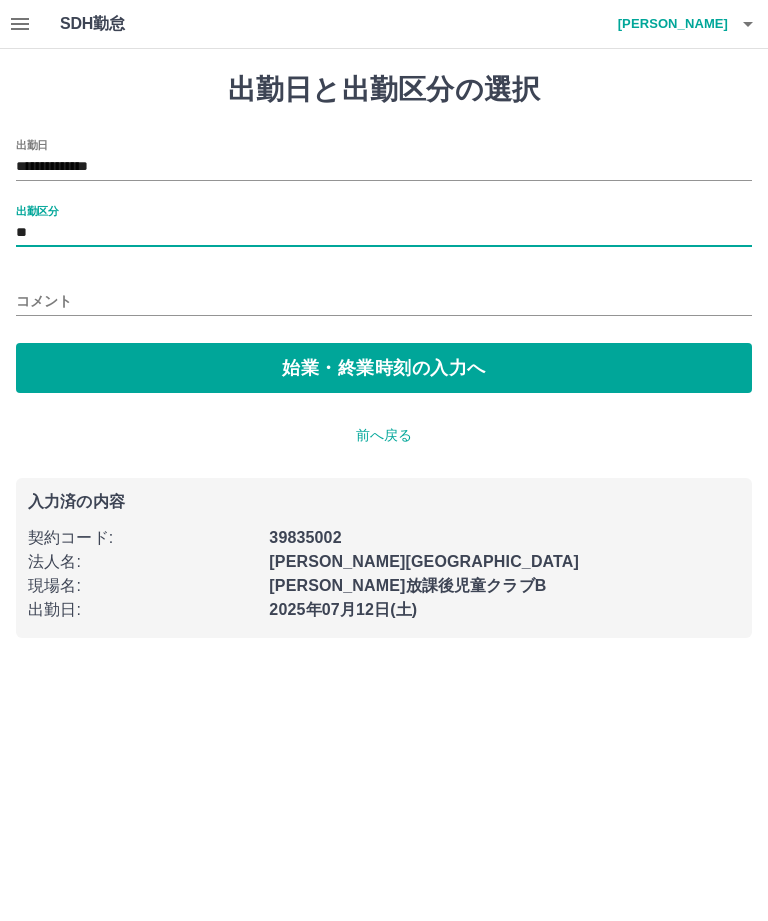 type on "**" 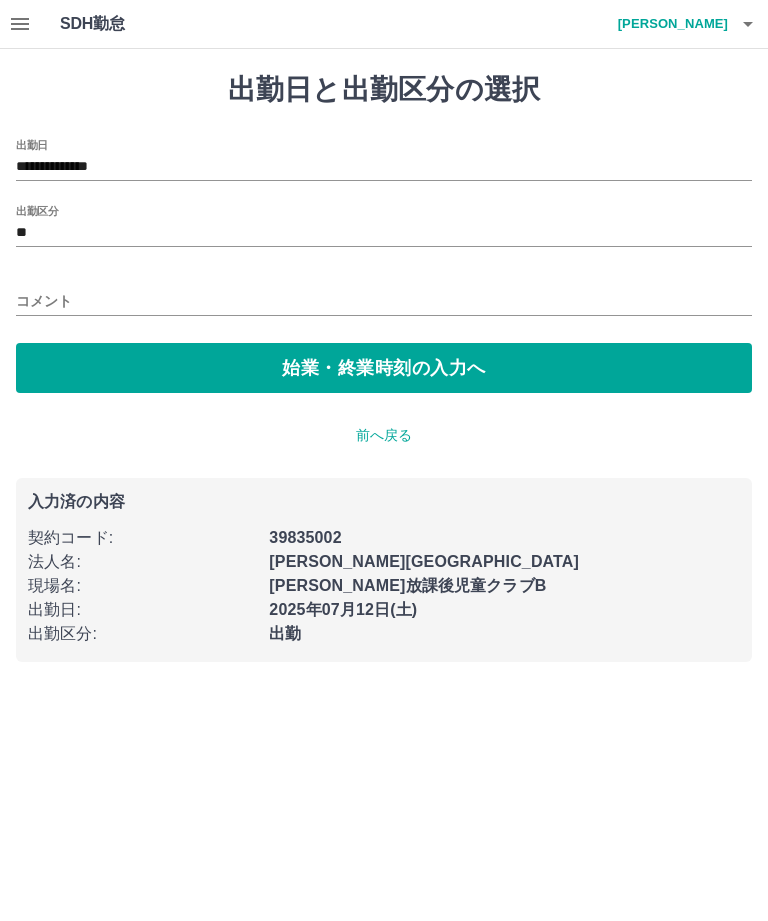 click on "**********" at bounding box center [384, 343] 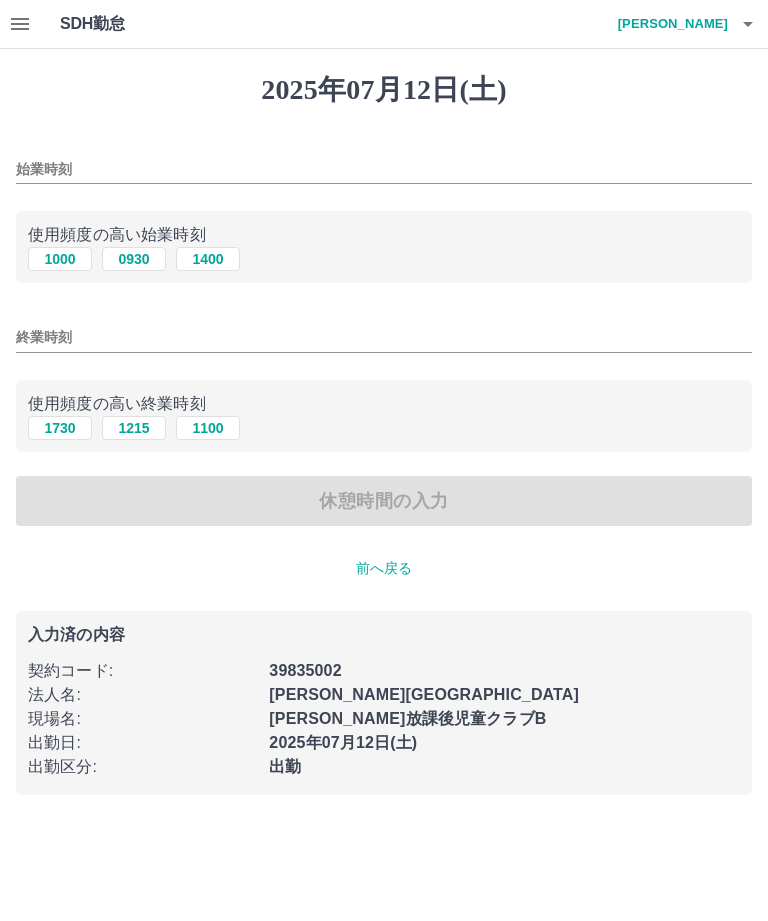 click on "始業時刻" at bounding box center (384, 169) 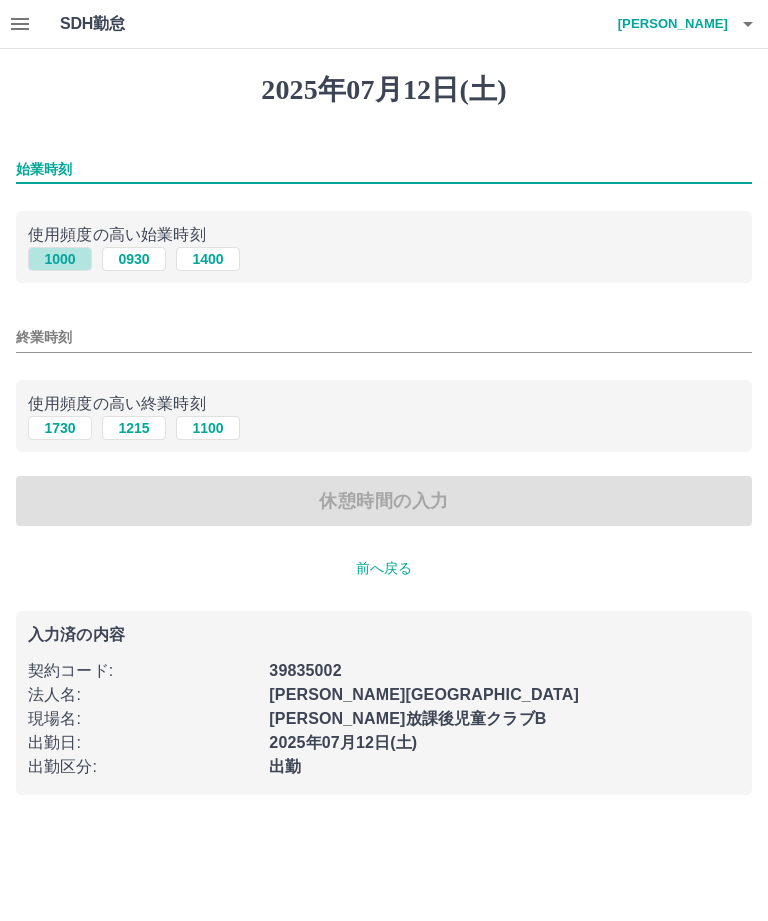 click on "1000" at bounding box center [60, 259] 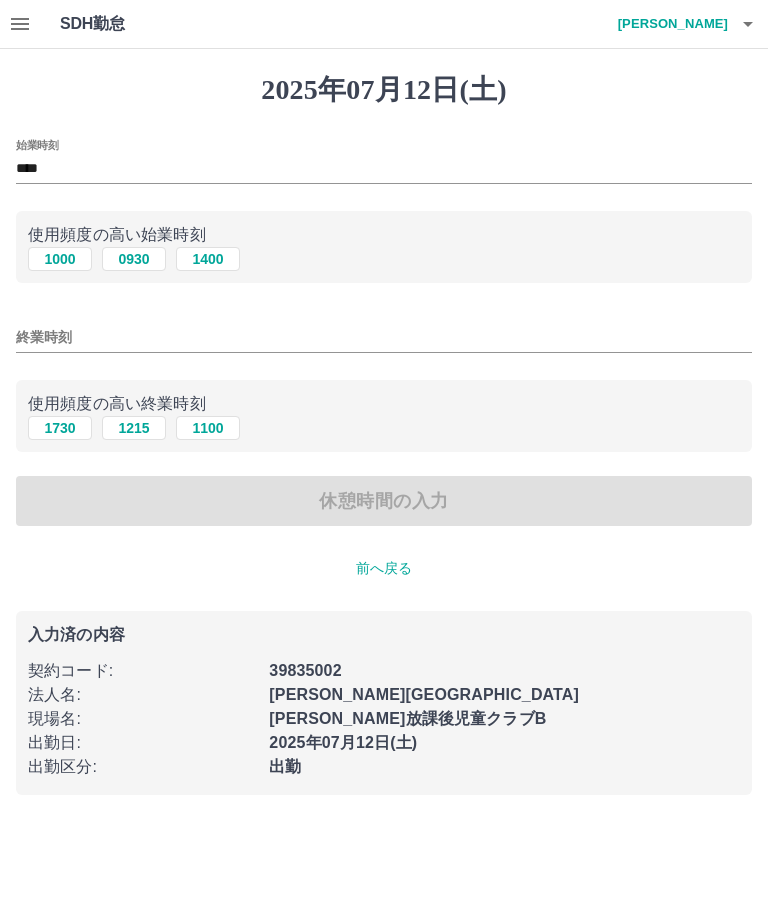 click on "終業時刻" at bounding box center [384, 337] 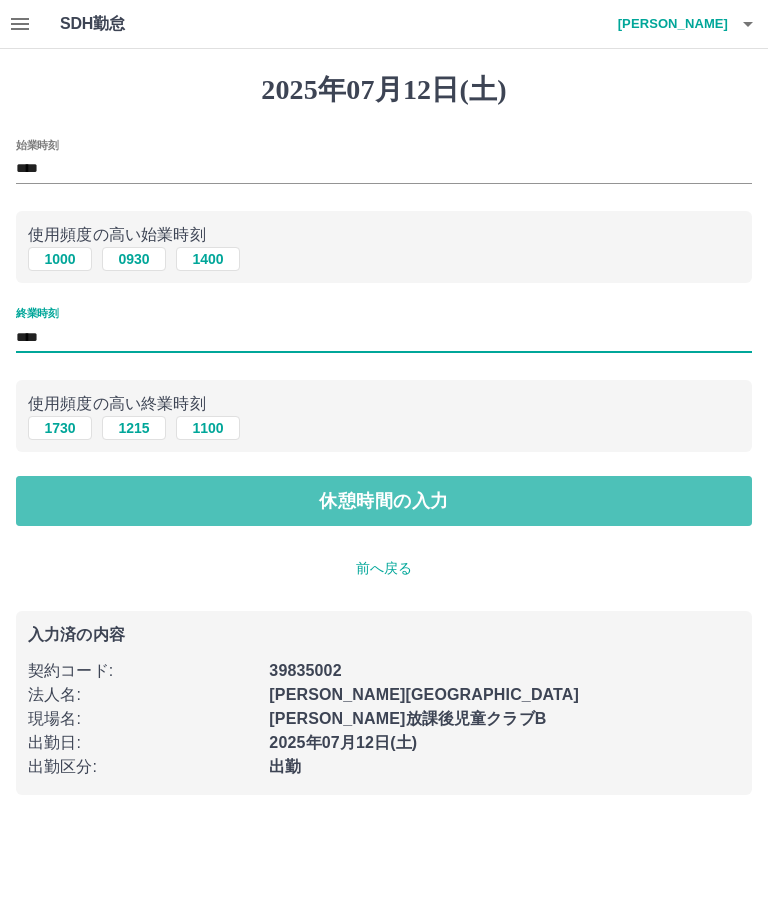 type on "****" 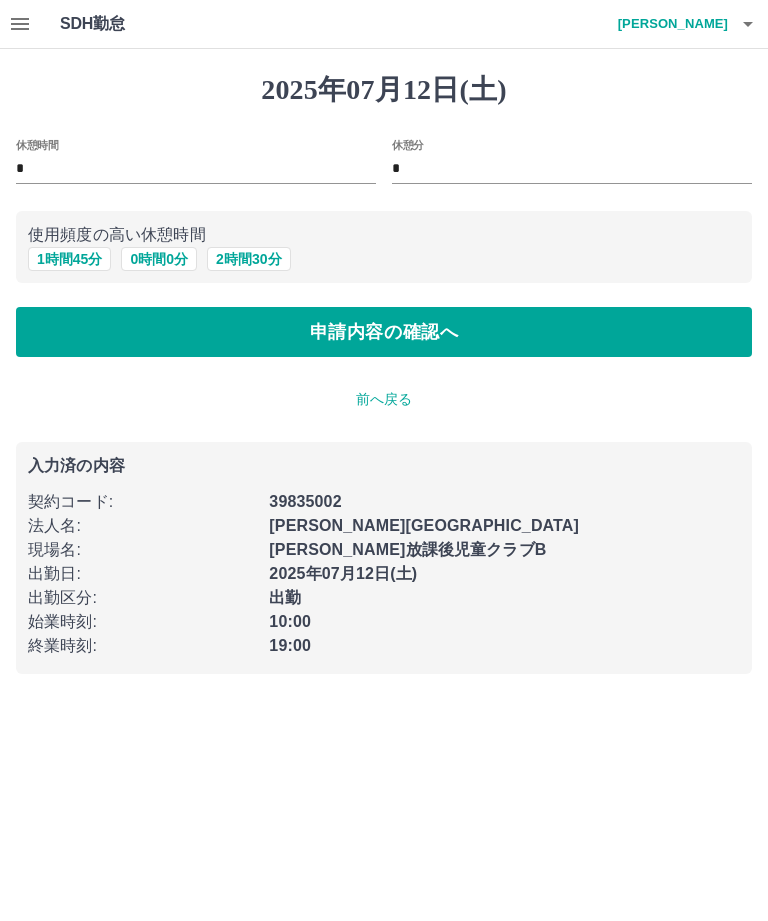 click on "*" at bounding box center [196, 169] 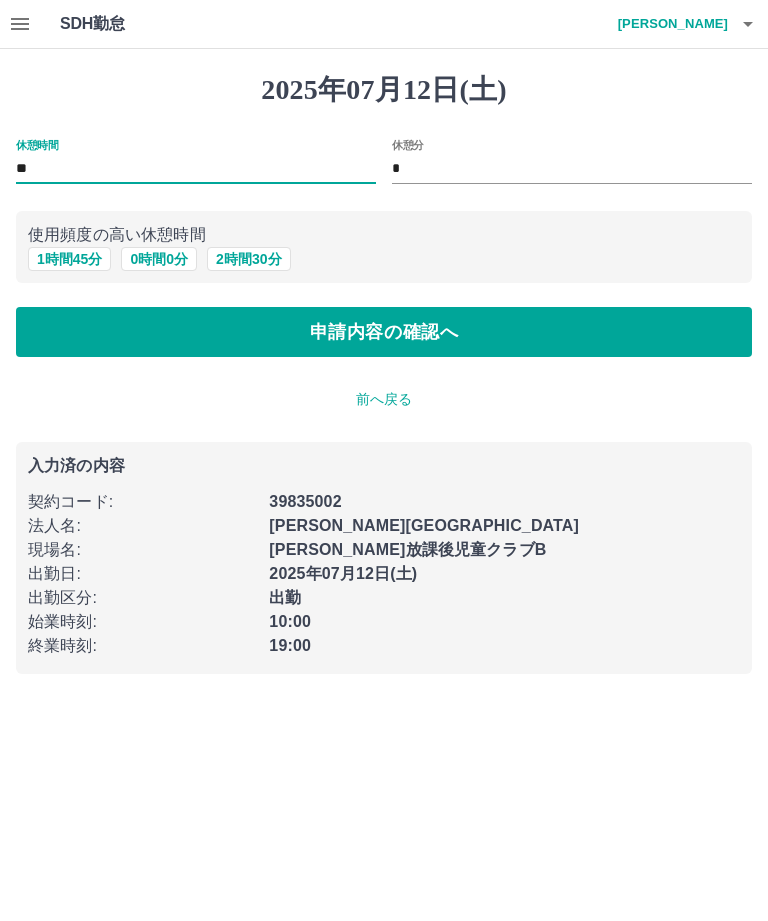 type on "**" 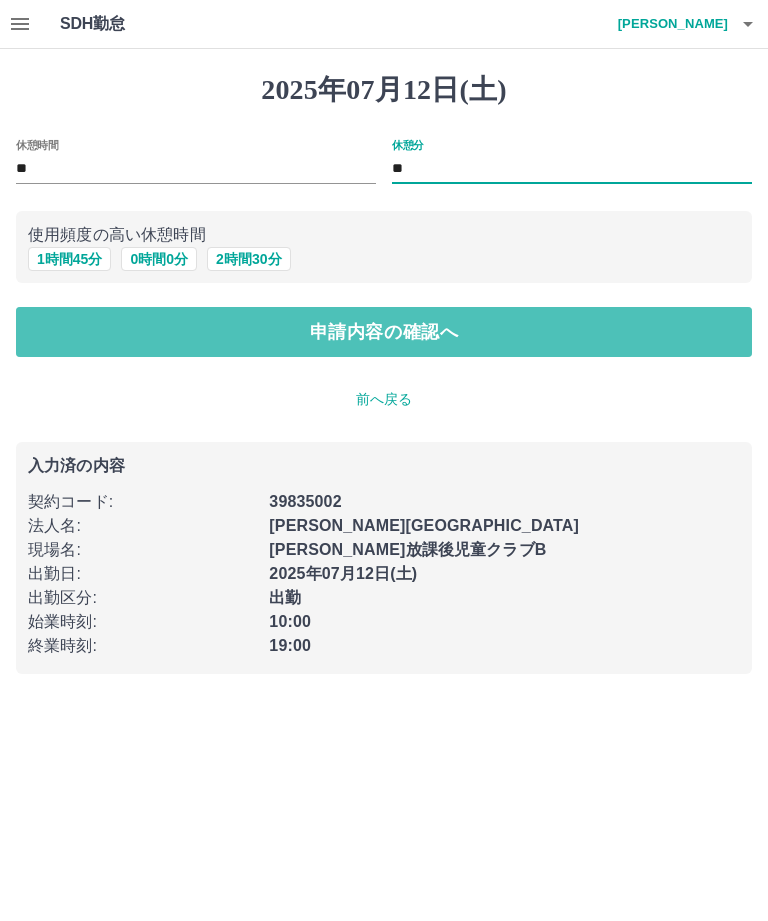 type on "**" 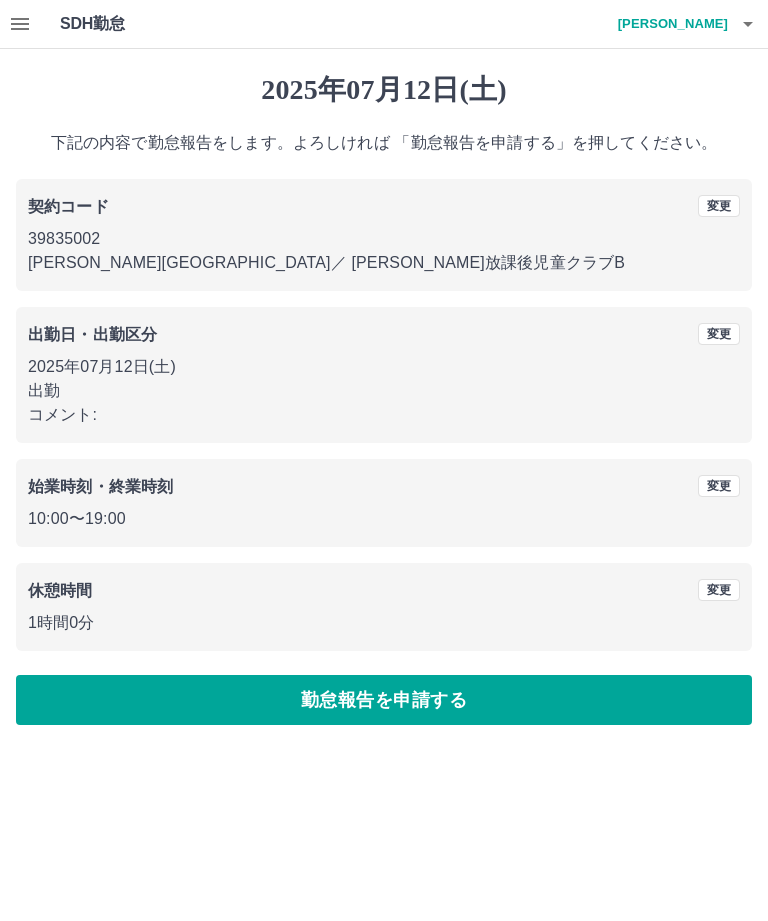 click on "勤怠報告を申請する" at bounding box center (384, 700) 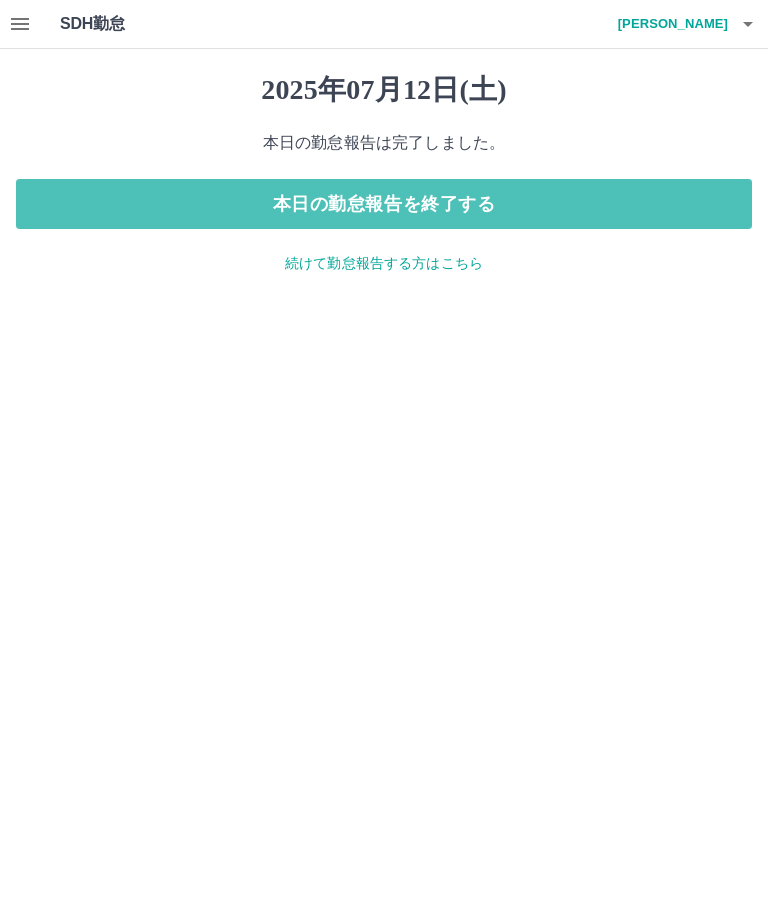 click on "本日の勤怠報告を終了する" at bounding box center (384, 204) 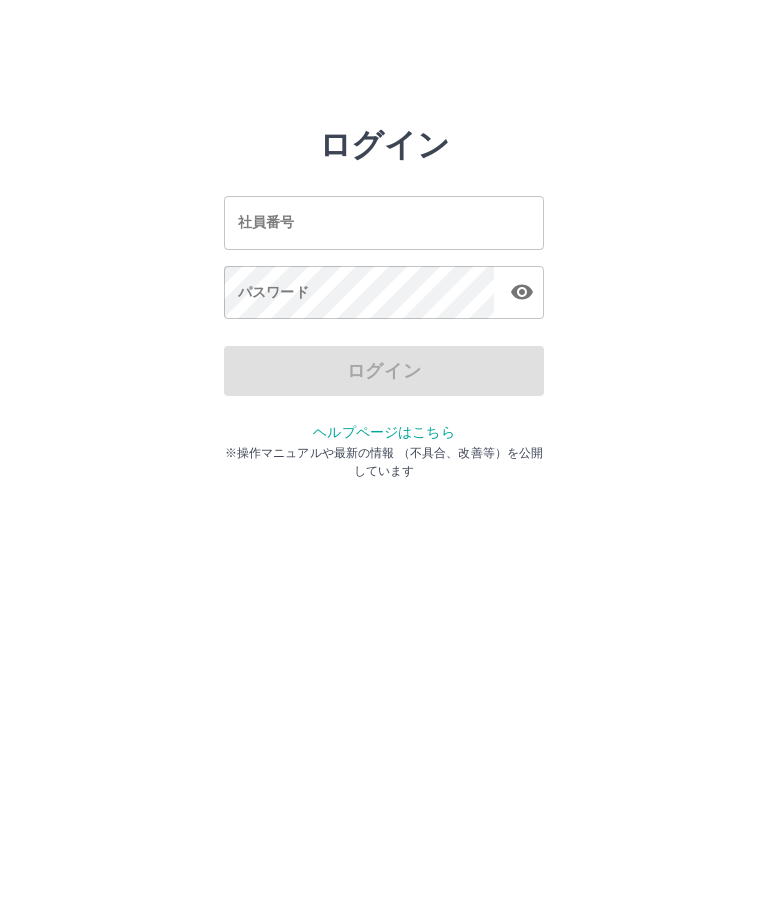 scroll, scrollTop: 0, scrollLeft: 0, axis: both 